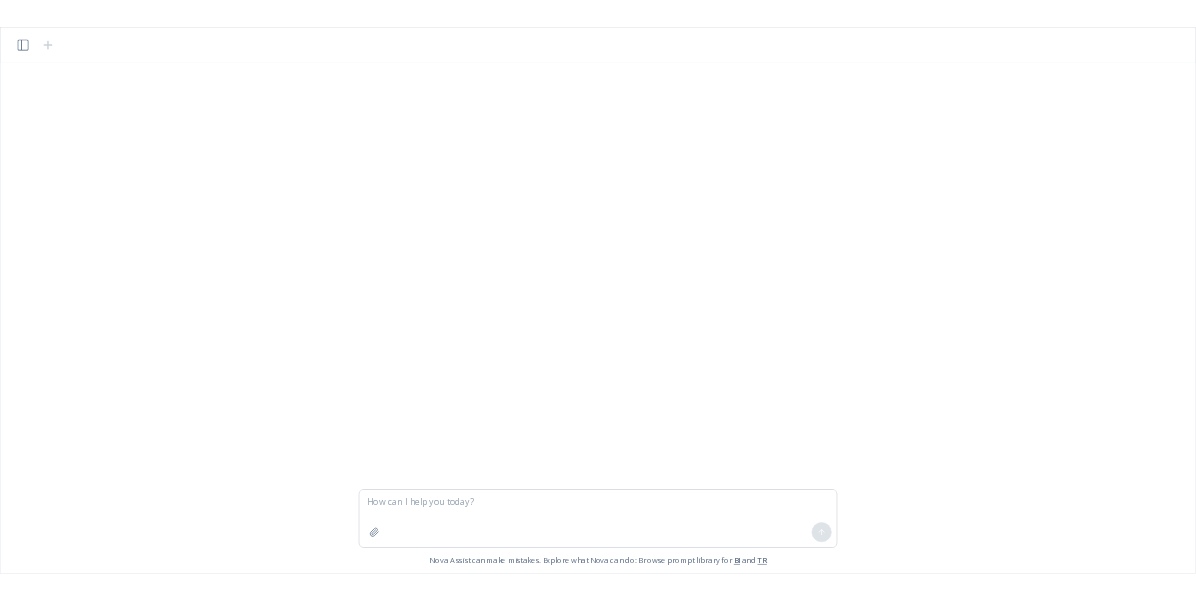 scroll, scrollTop: 0, scrollLeft: 0, axis: both 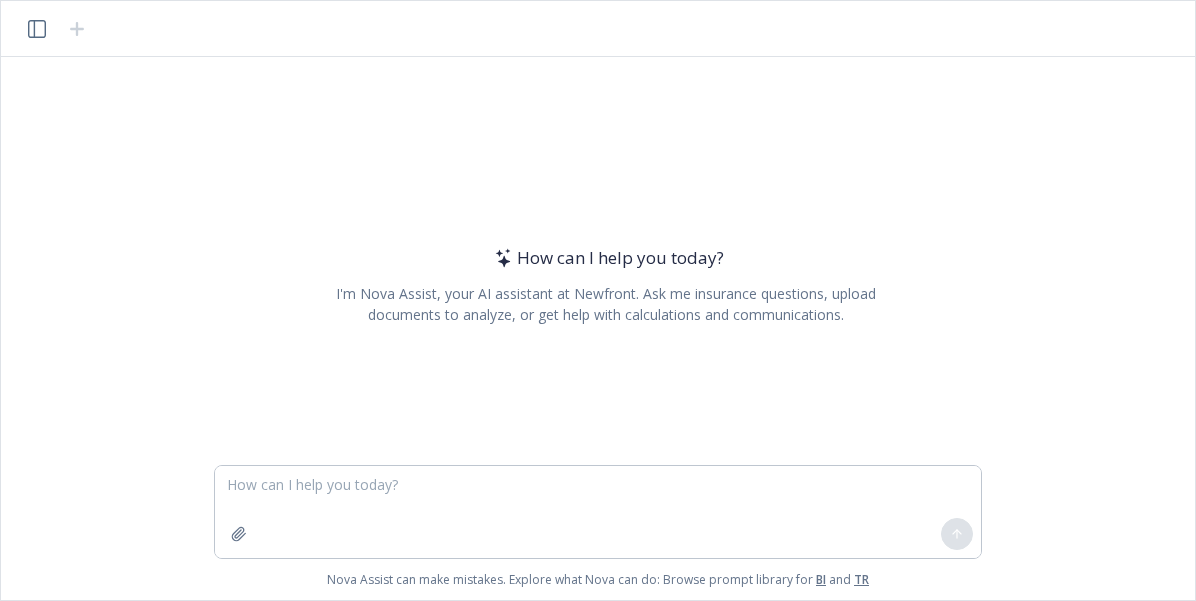 click on "How can I help you today? I'm Nova Assist, your AI assistant at Newfront. Ask me insurance questions, upload documents to analyze, or get help with calculations and communications." at bounding box center [598, 261] 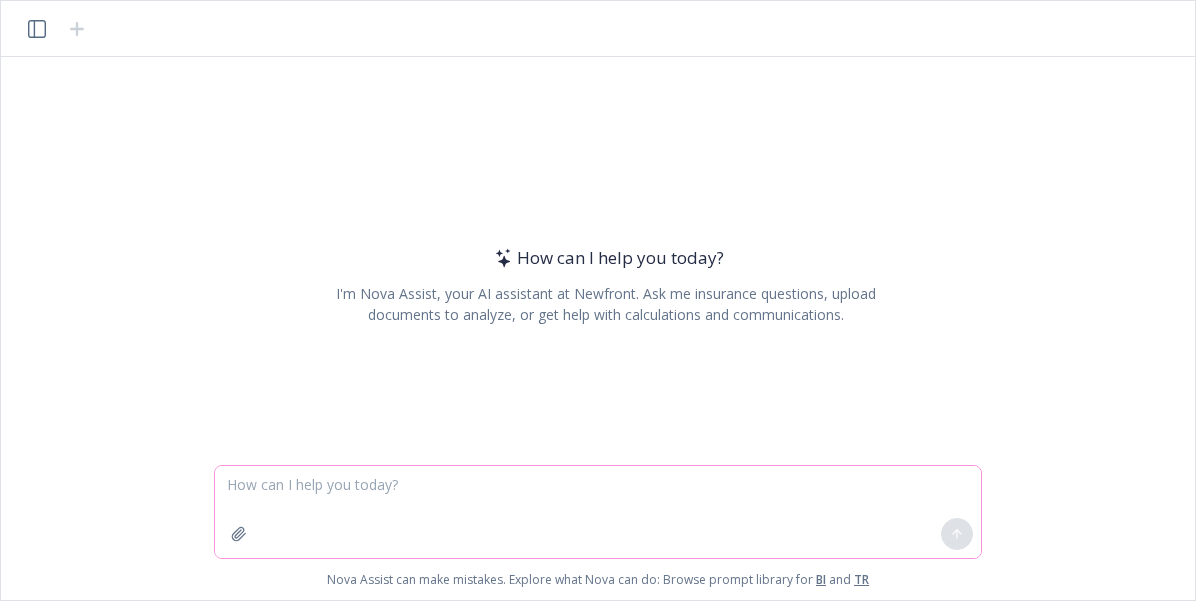 click at bounding box center (598, 512) 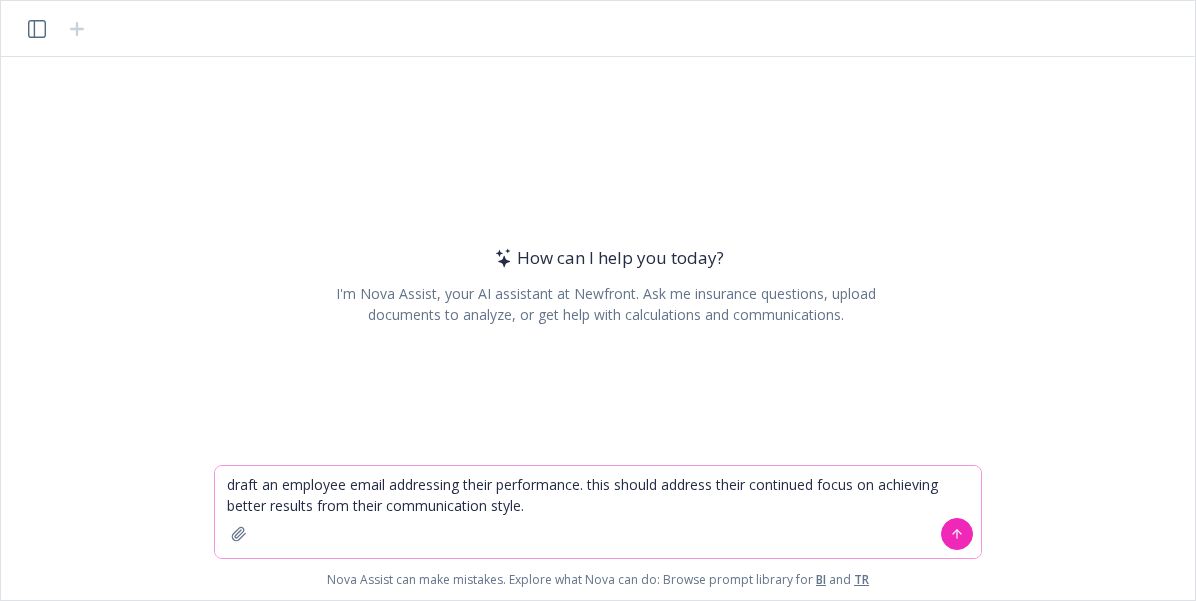 type on "draft an employee email addressing their performance. this should address their continued focus on achieving better results from their communication style." 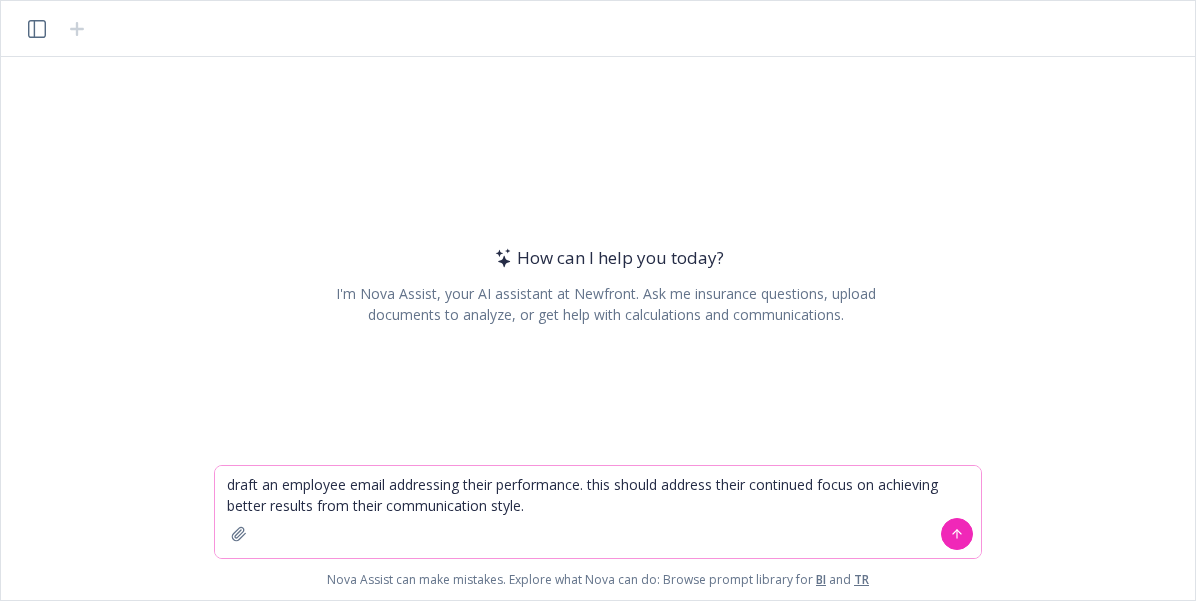 click at bounding box center [957, 534] 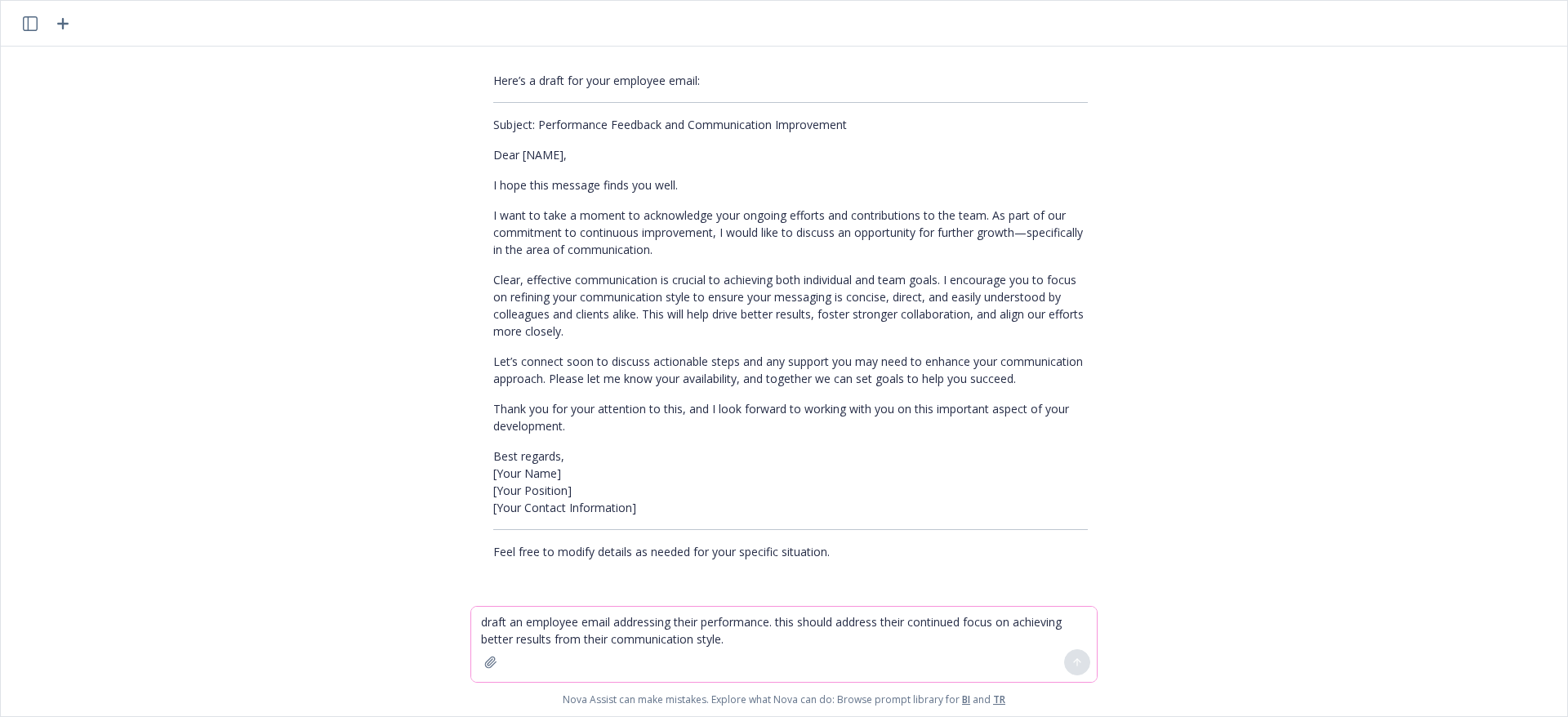 scroll, scrollTop: 0, scrollLeft: 0, axis: both 